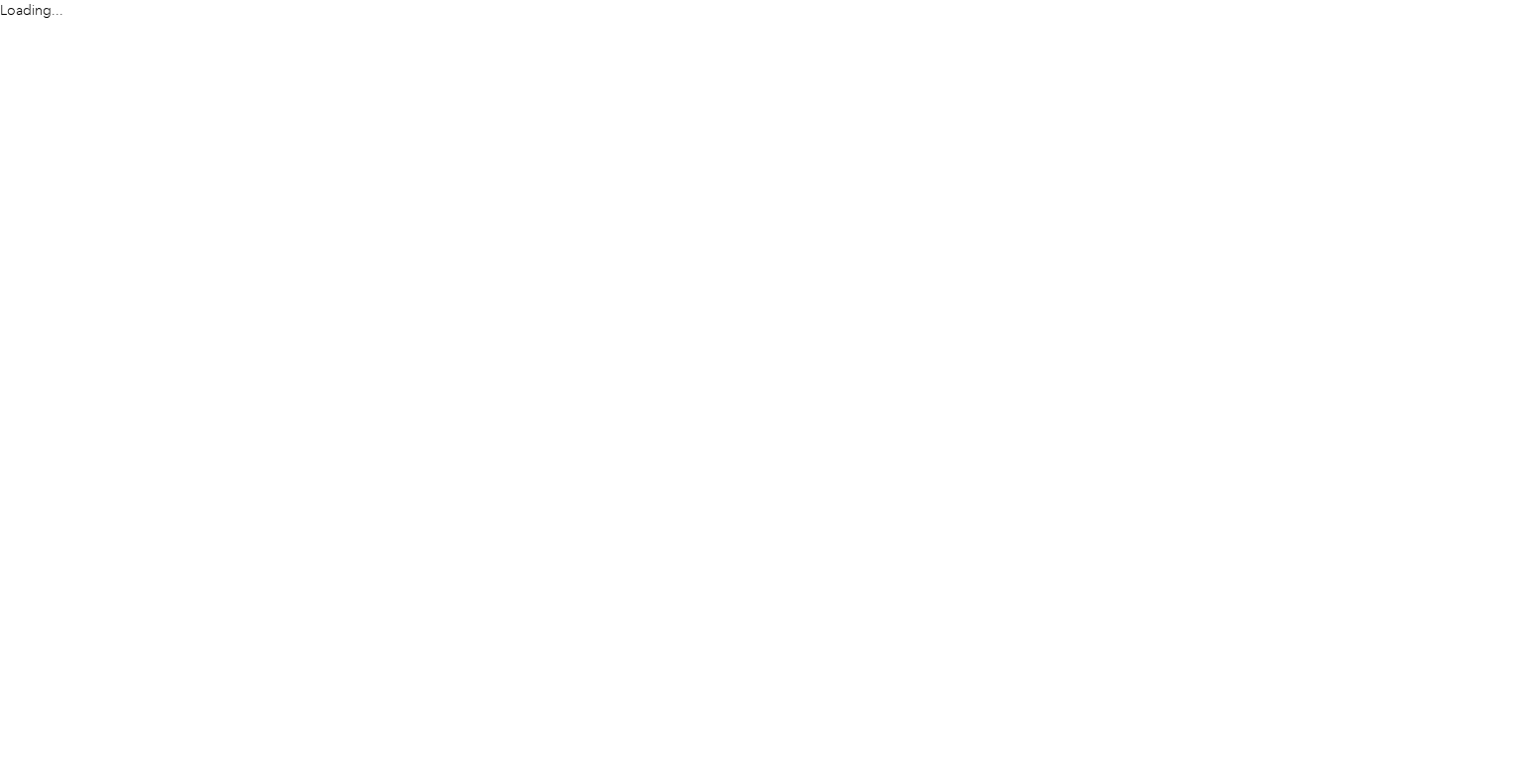 scroll, scrollTop: 0, scrollLeft: 0, axis: both 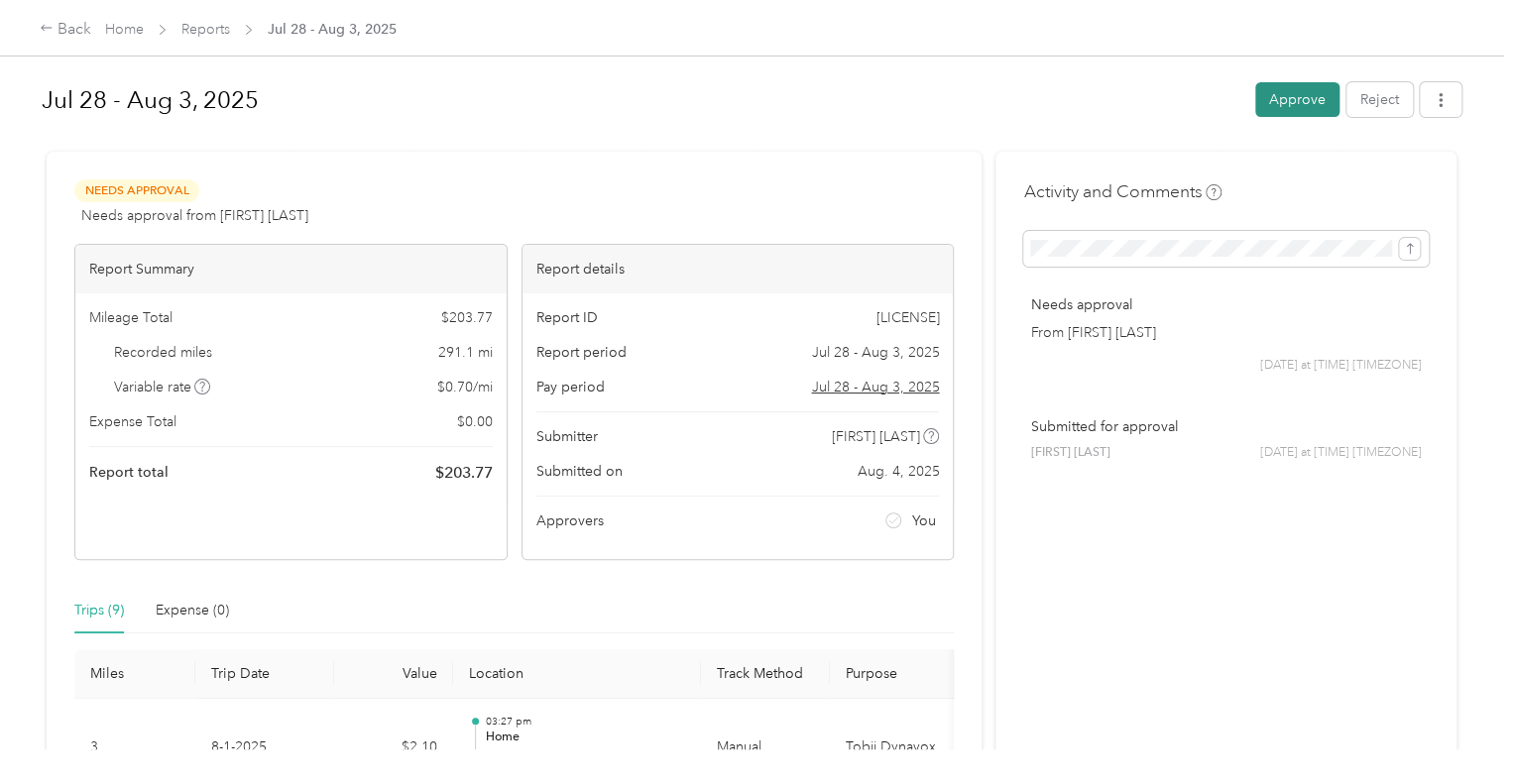 click on "Approve" at bounding box center [1297, 99] 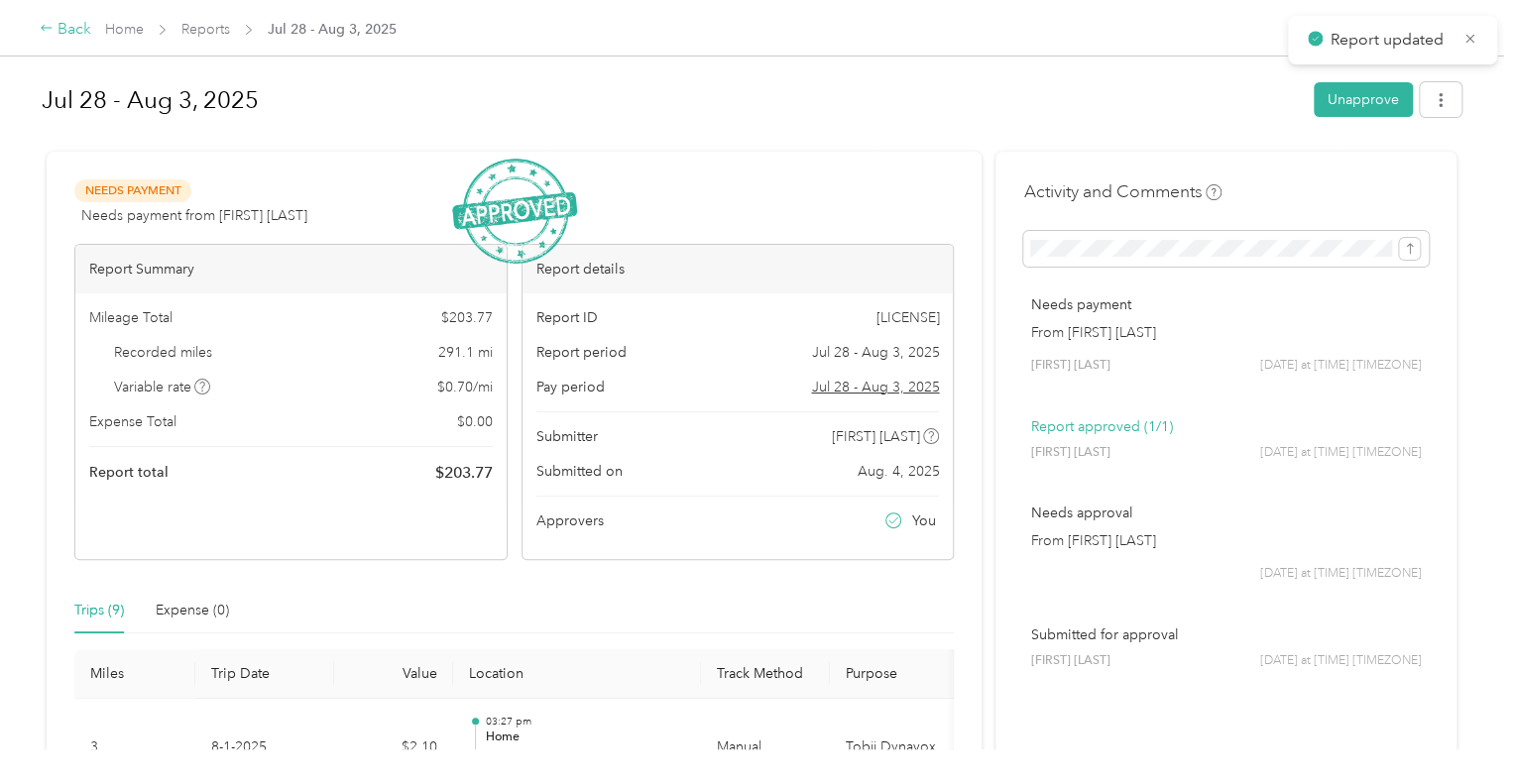 click on "Back" at bounding box center (65, 30) 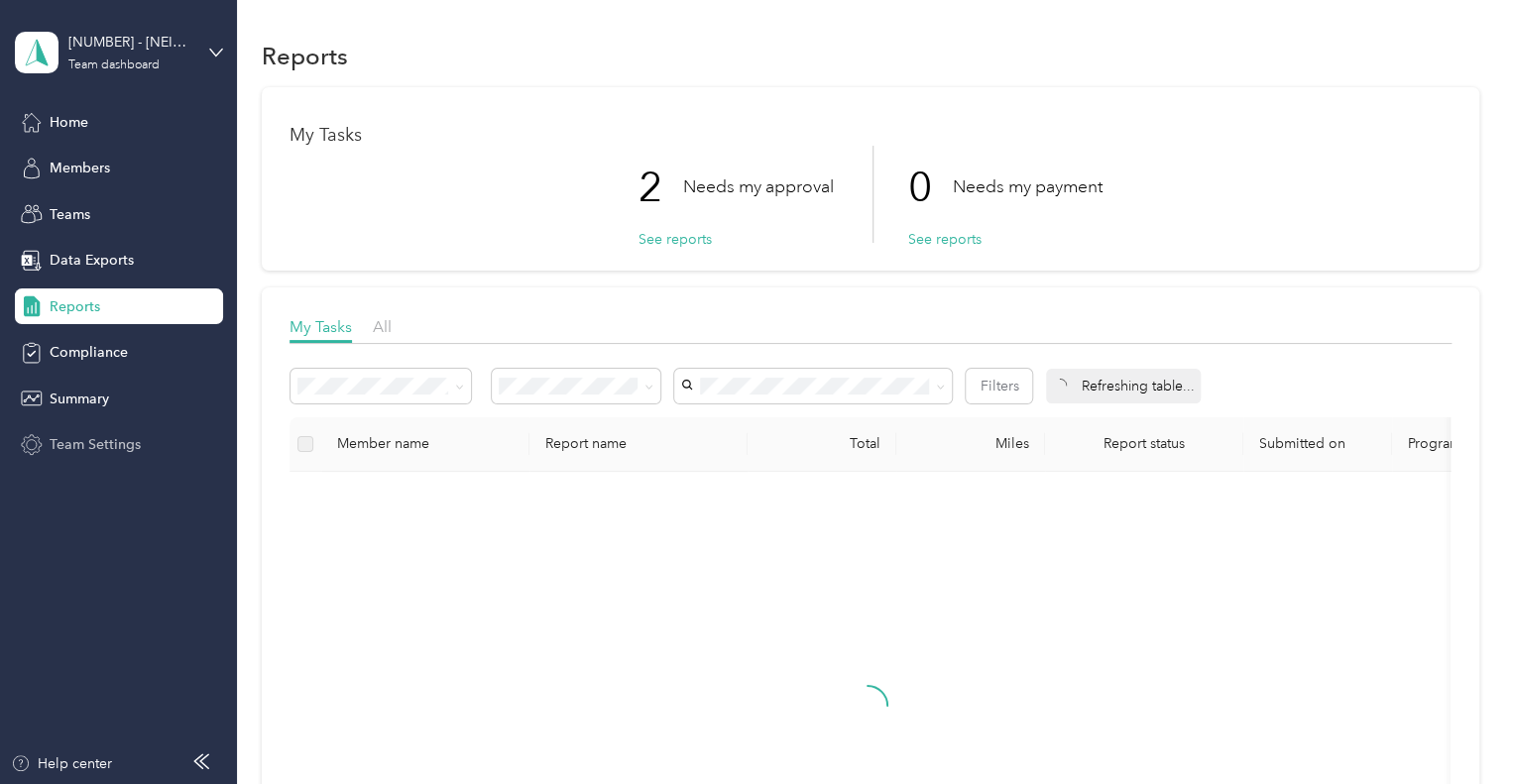 click on "Team Settings" at bounding box center [95, 444] 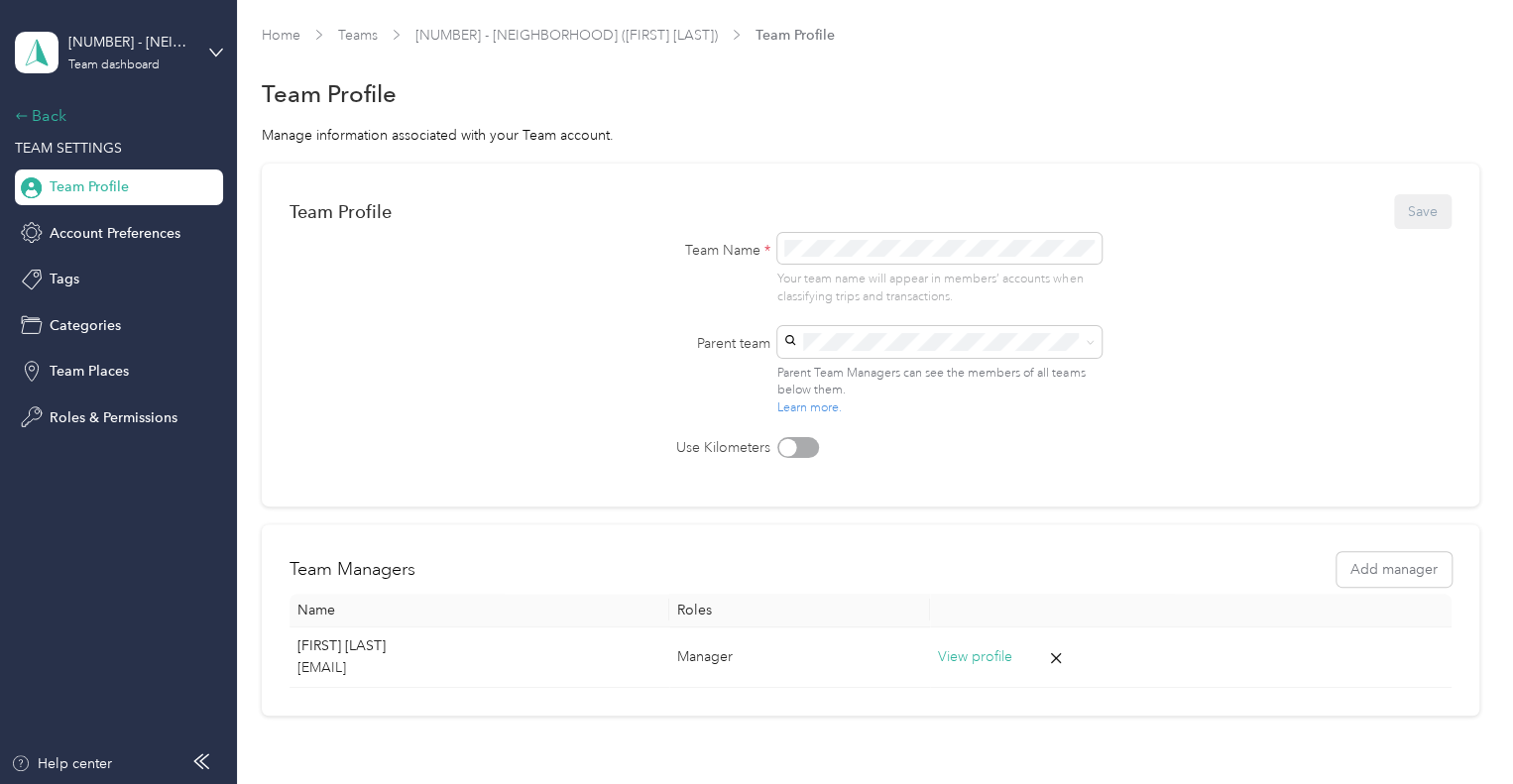 click on "Back" at bounding box center (114, 116) 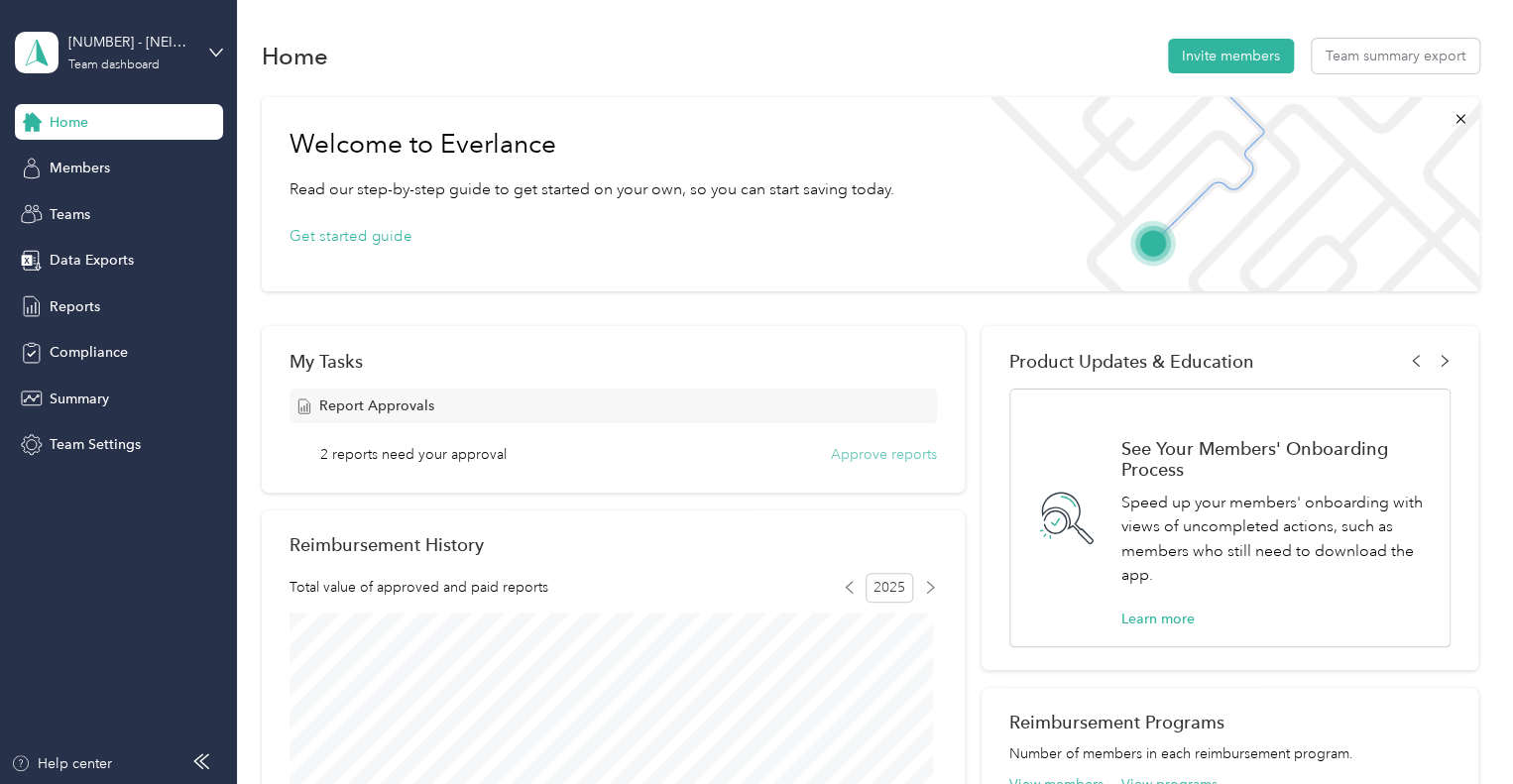 click on "Approve reports" at bounding box center (883, 454) 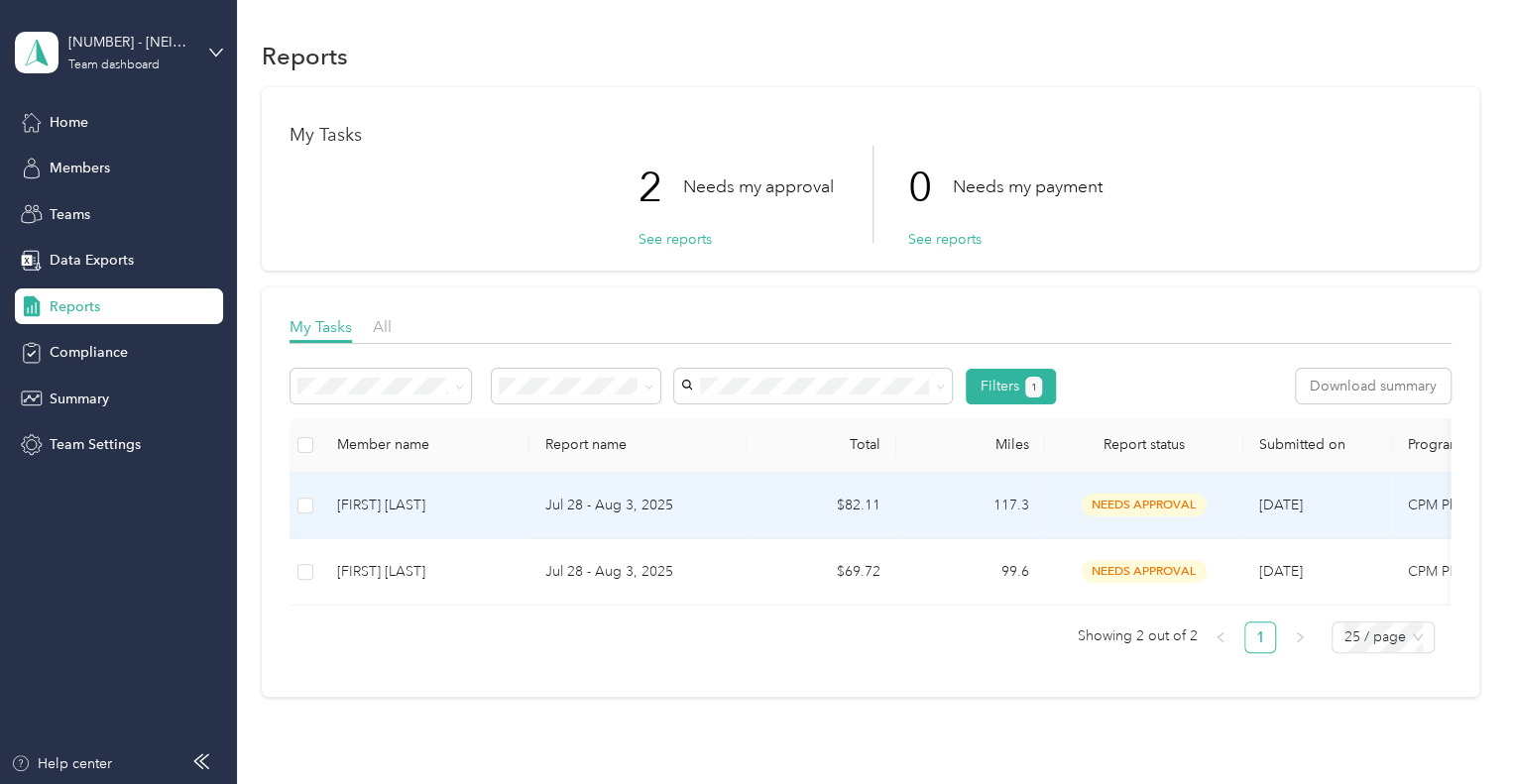 click on "[FIRST] [LAST]" at bounding box center (425, 505) 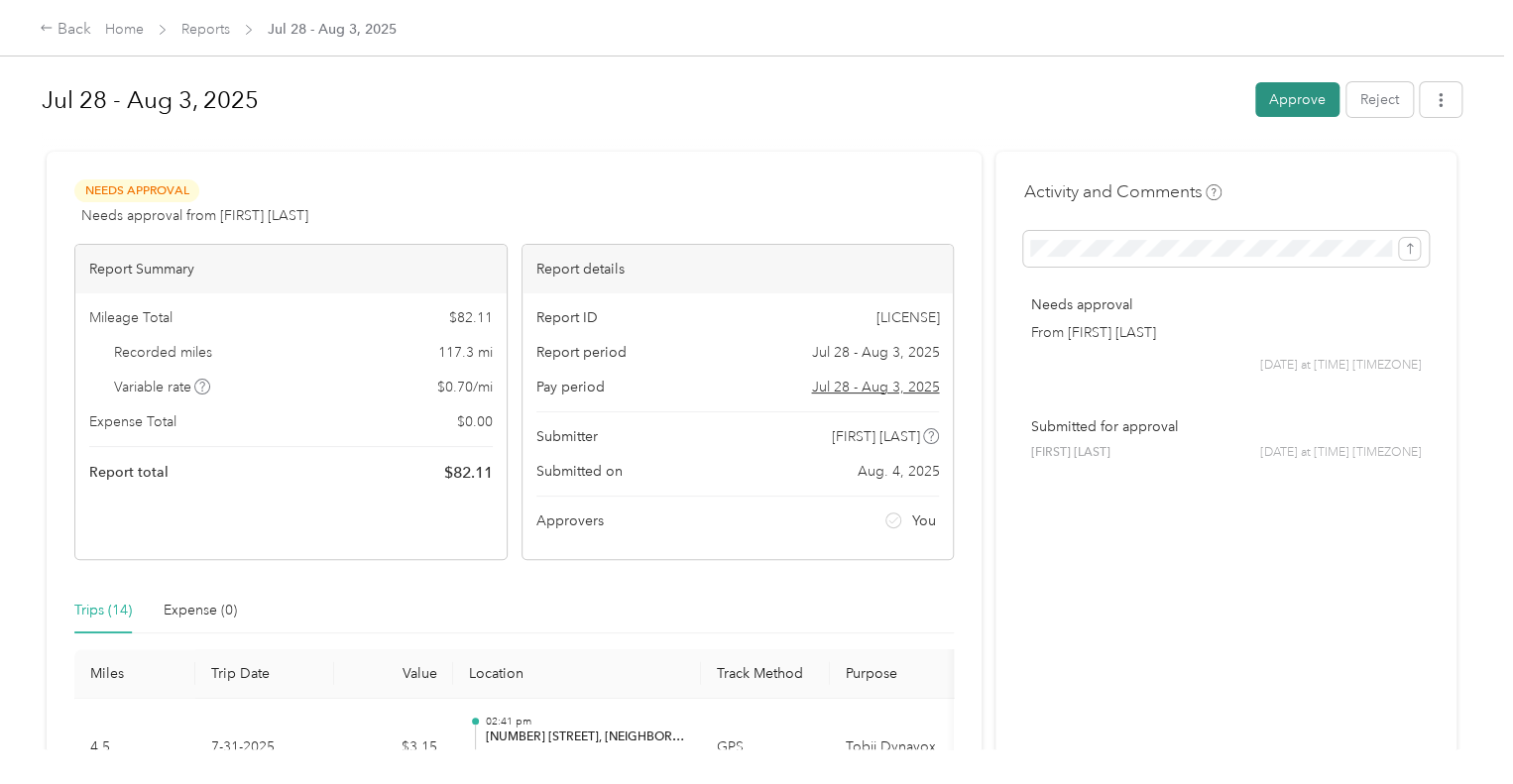 click on "Approve" at bounding box center [1297, 99] 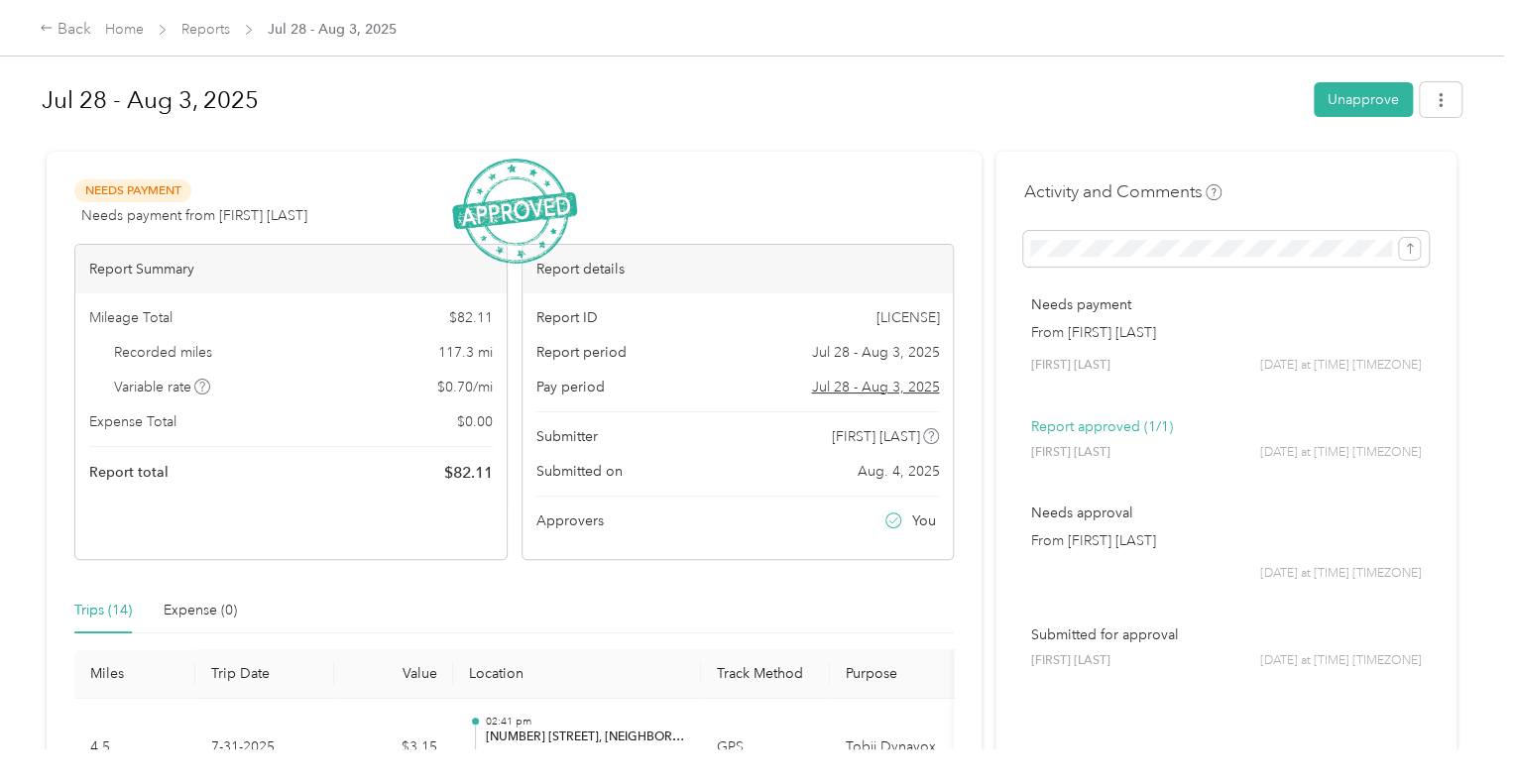click on "Back Home Reports [DATE] - [DATE], [YEAR]" at bounding box center [756, 28] 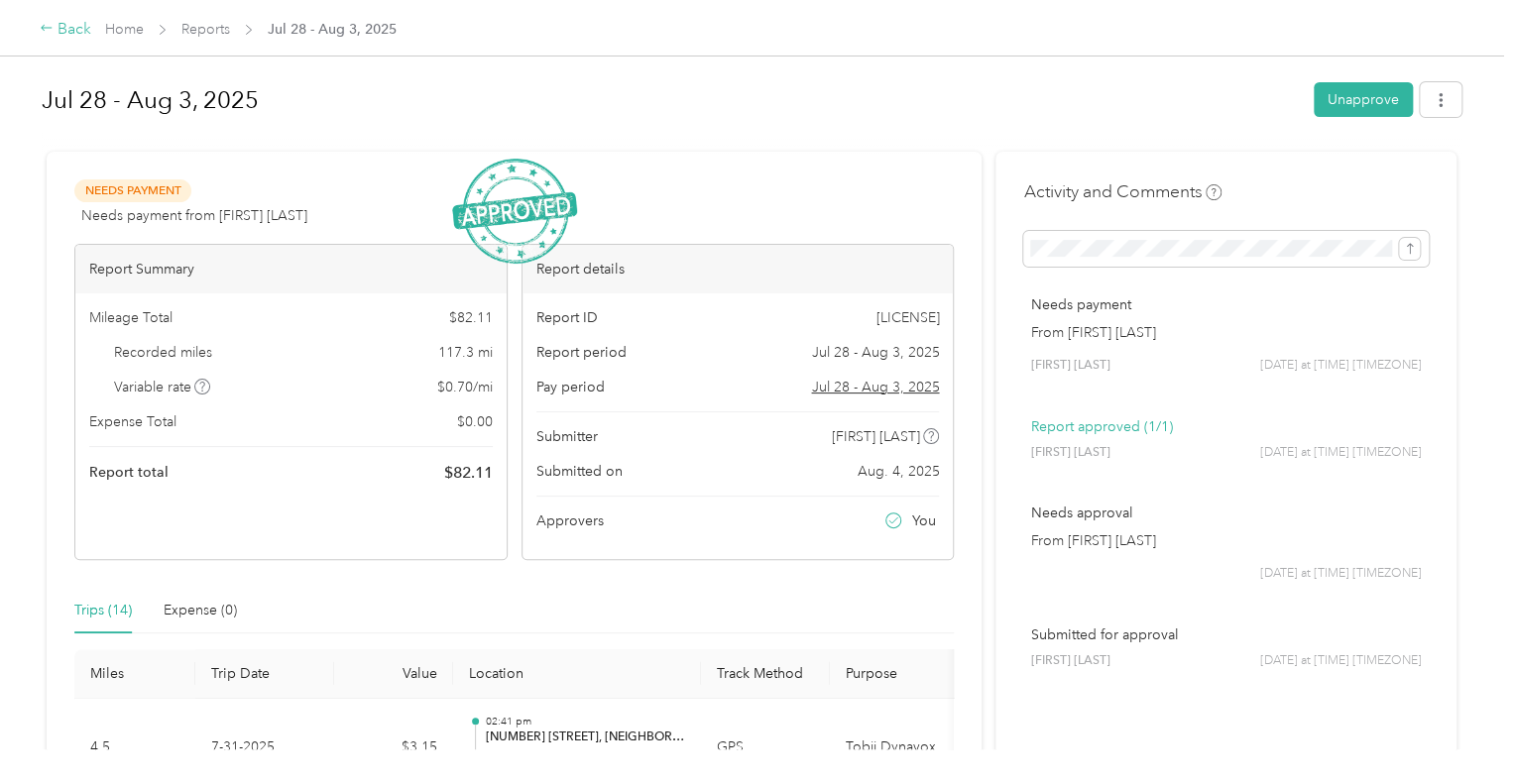 click on "Back" at bounding box center (65, 30) 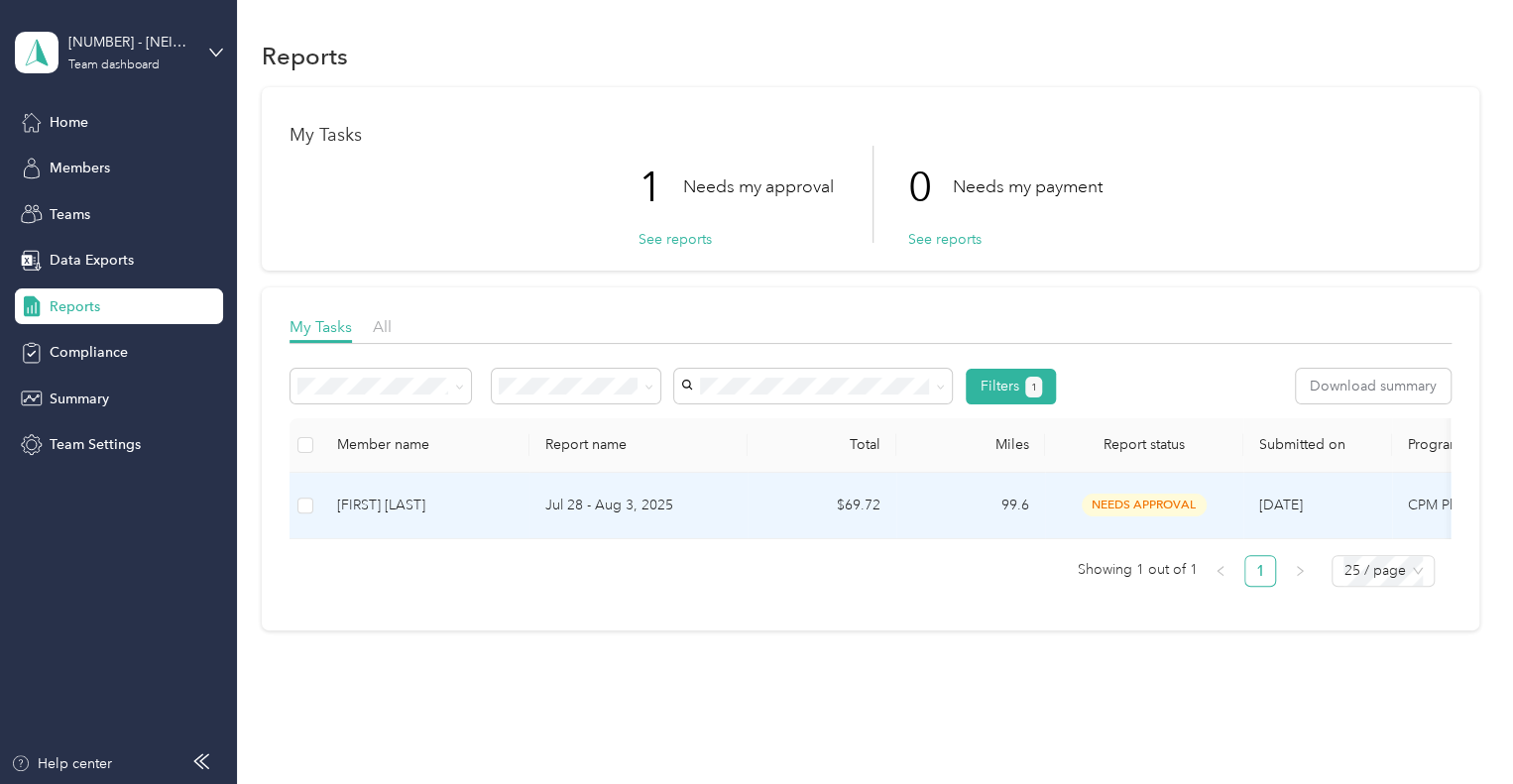 click on "[FIRST] [LAST]" at bounding box center [425, 505] 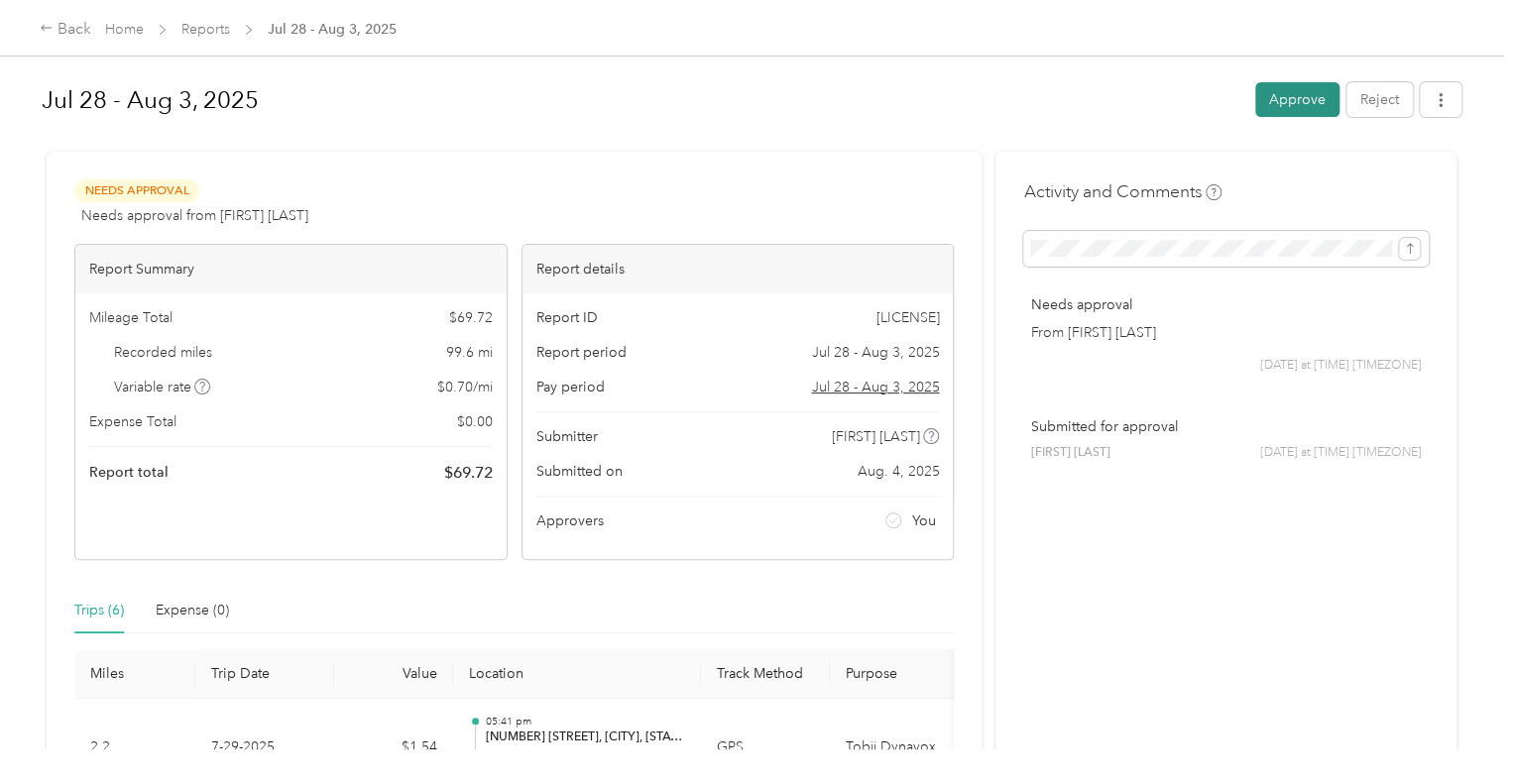 click on "Approve" at bounding box center [1297, 99] 